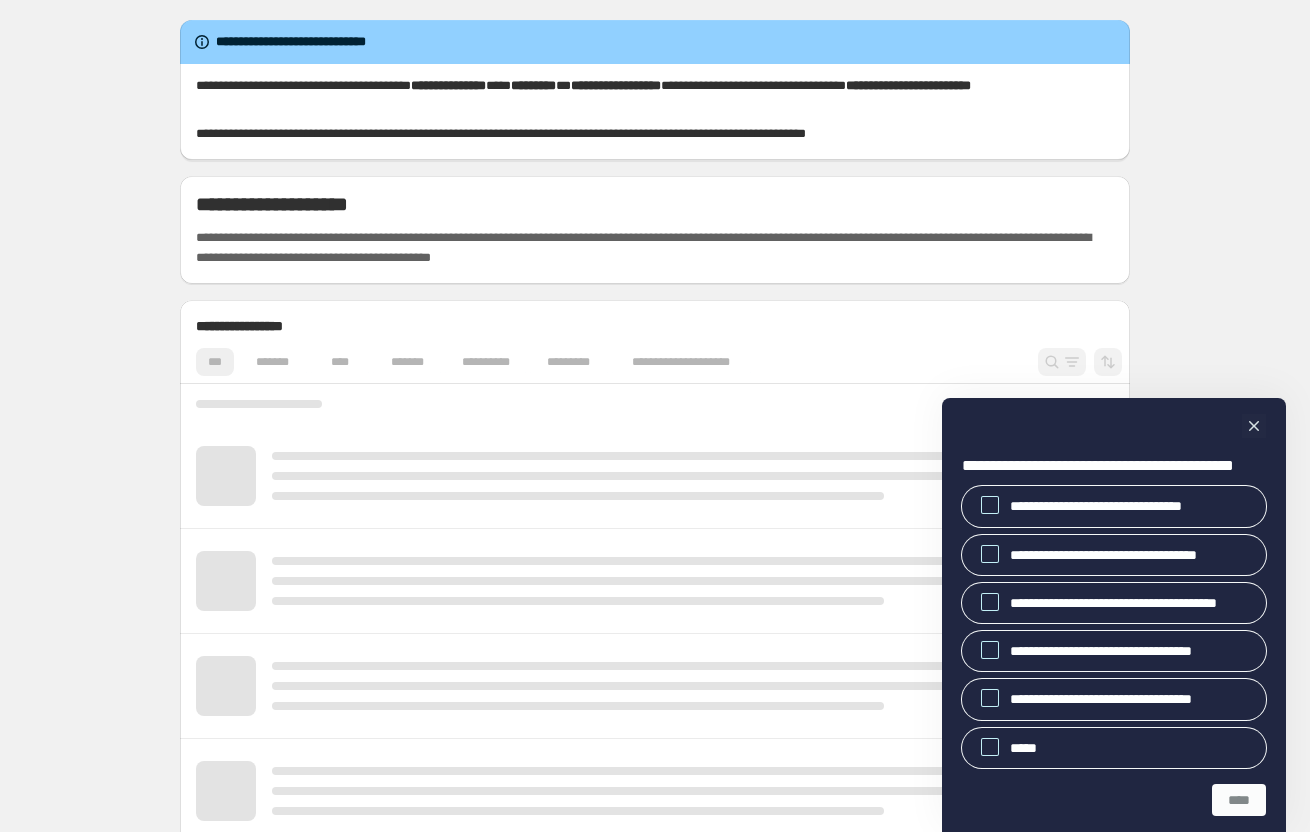 scroll, scrollTop: 0, scrollLeft: 0, axis: both 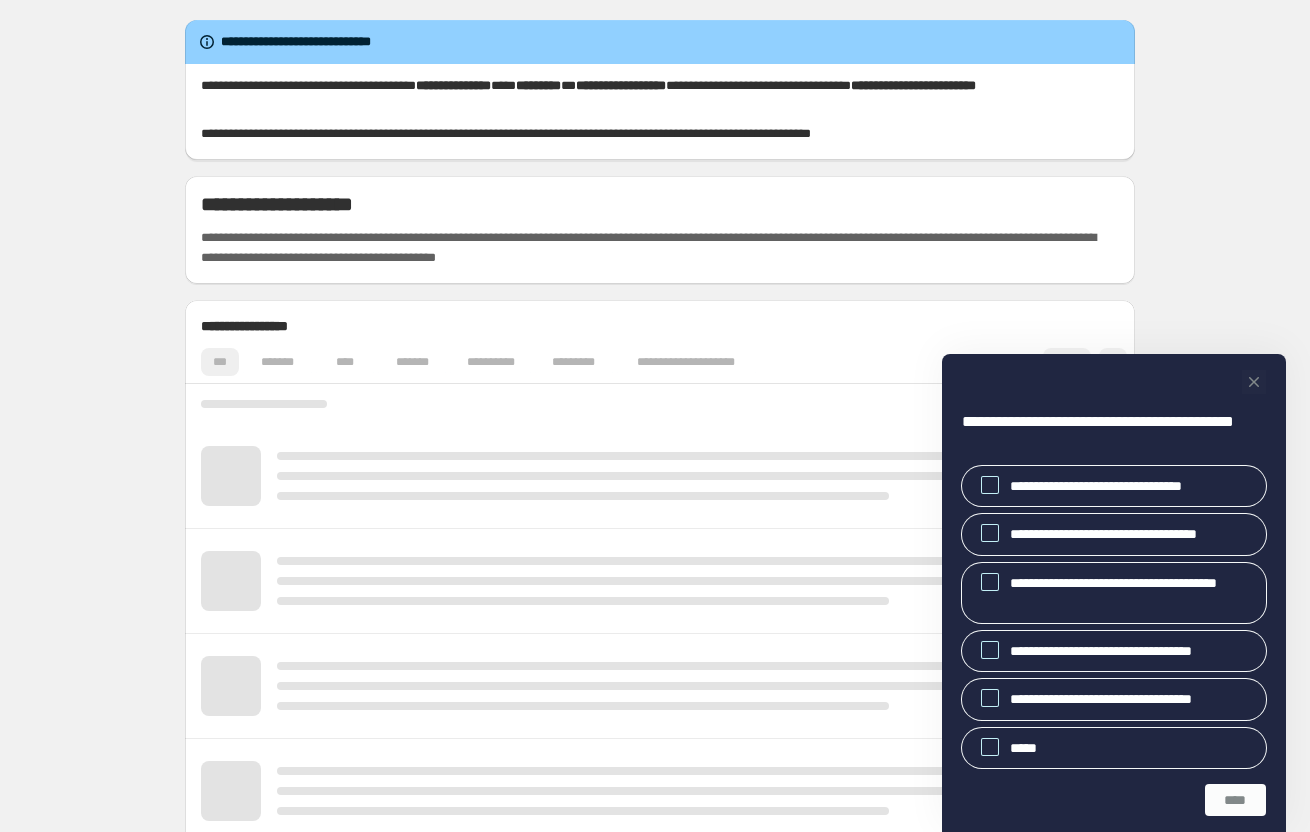 click 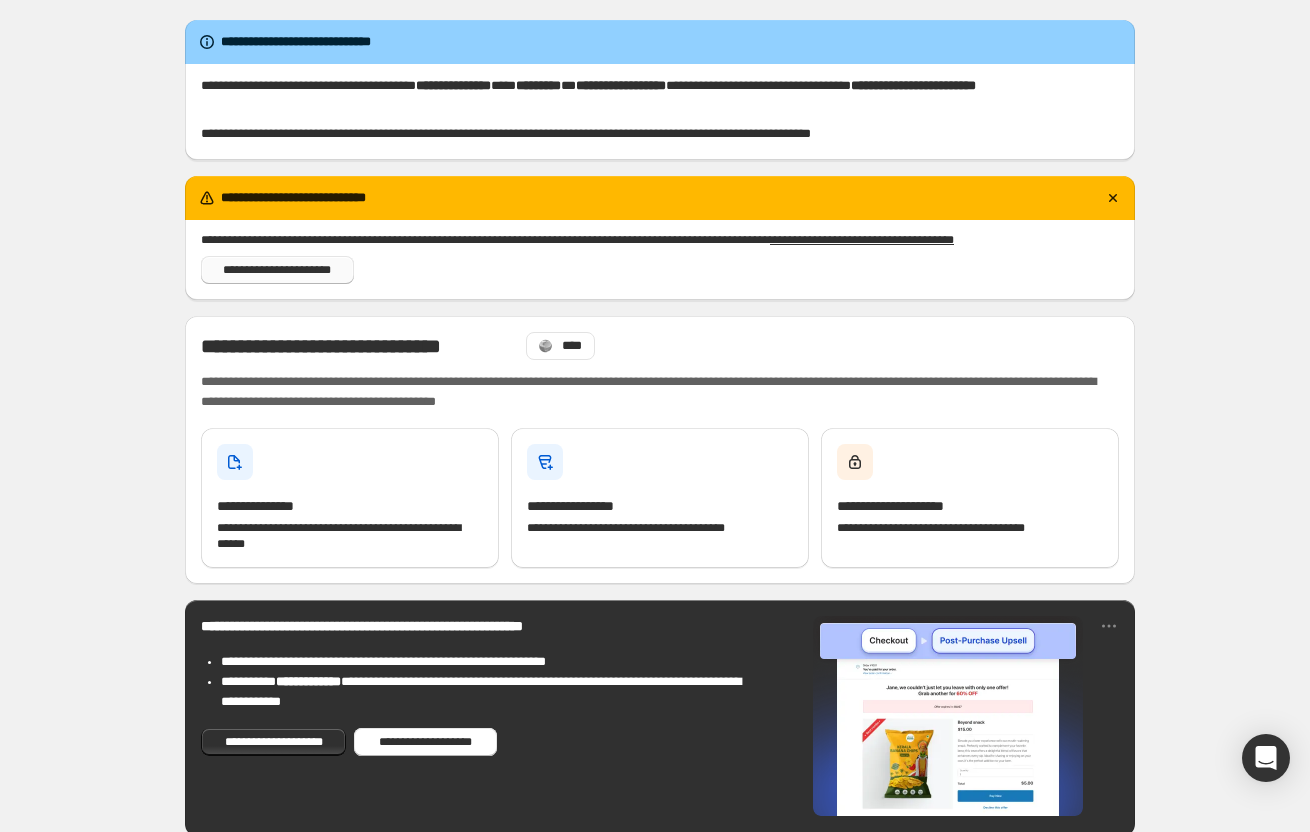 click on "**********" at bounding box center (277, 270) 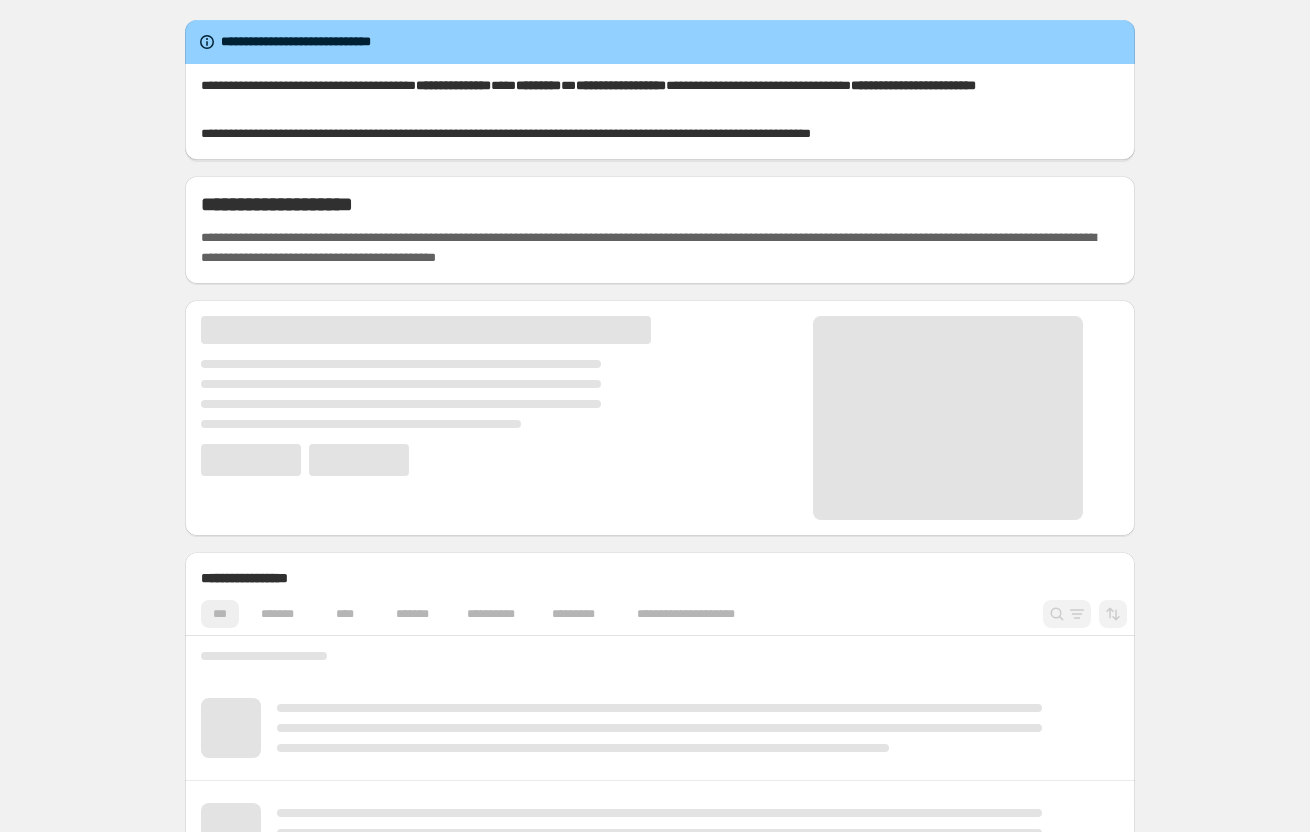 scroll, scrollTop: 0, scrollLeft: 0, axis: both 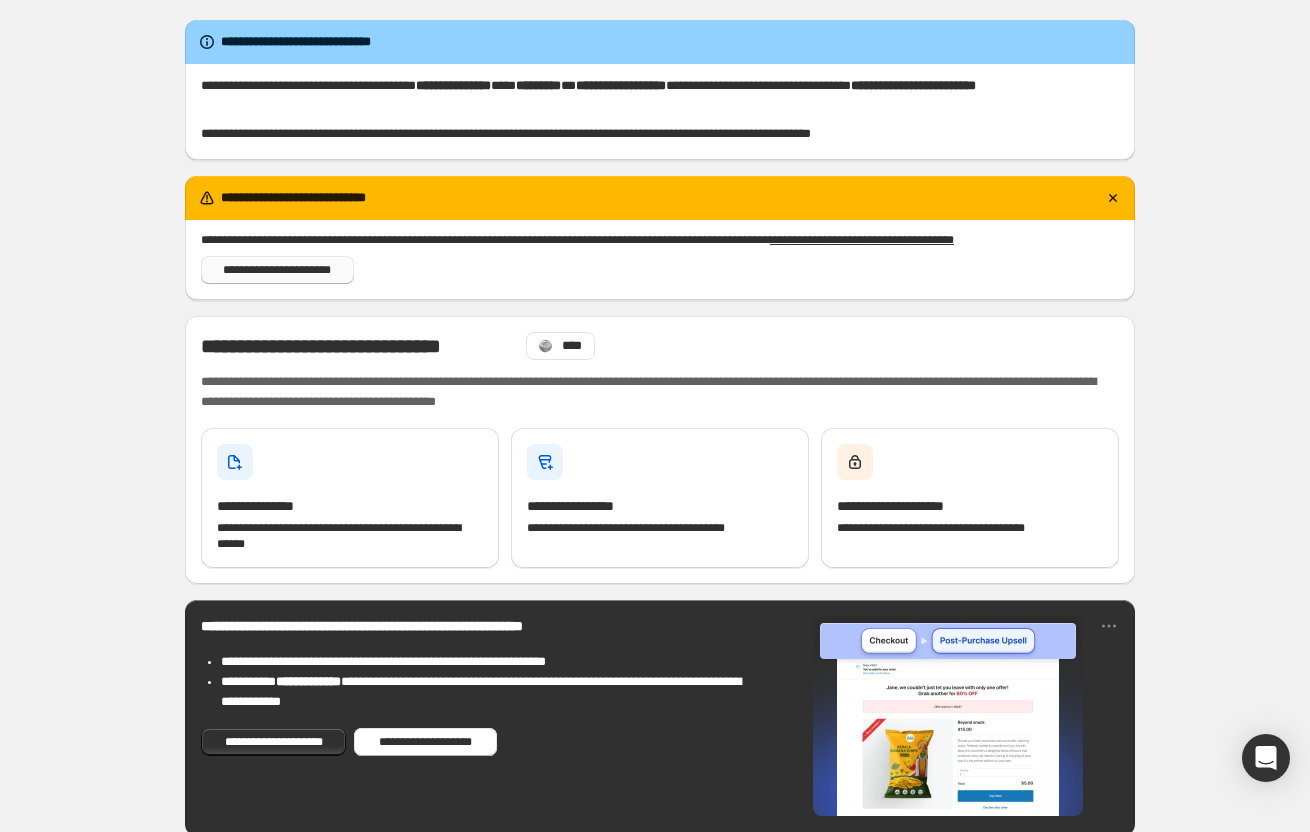 click on "**********" at bounding box center (277, 270) 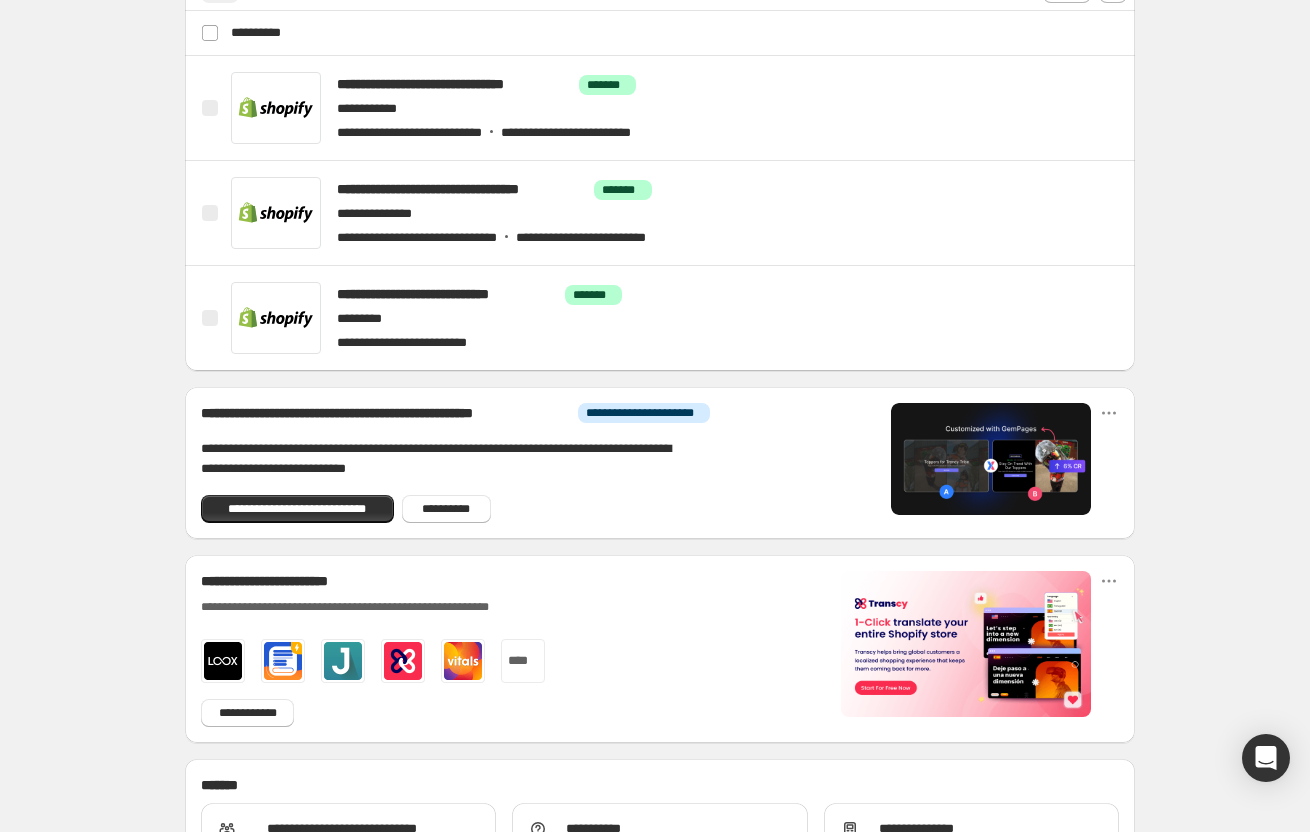 scroll, scrollTop: 1072, scrollLeft: 0, axis: vertical 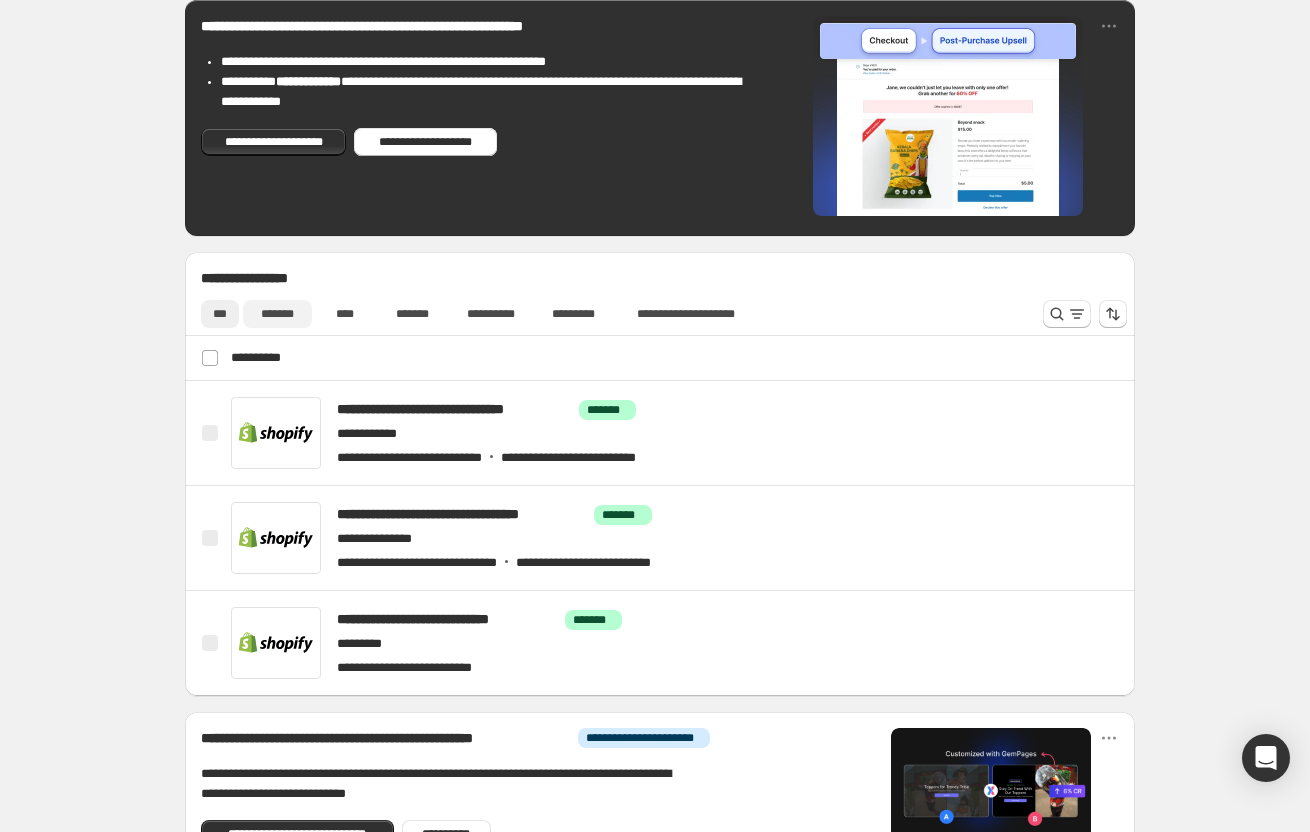 click on "*******" at bounding box center [277, 314] 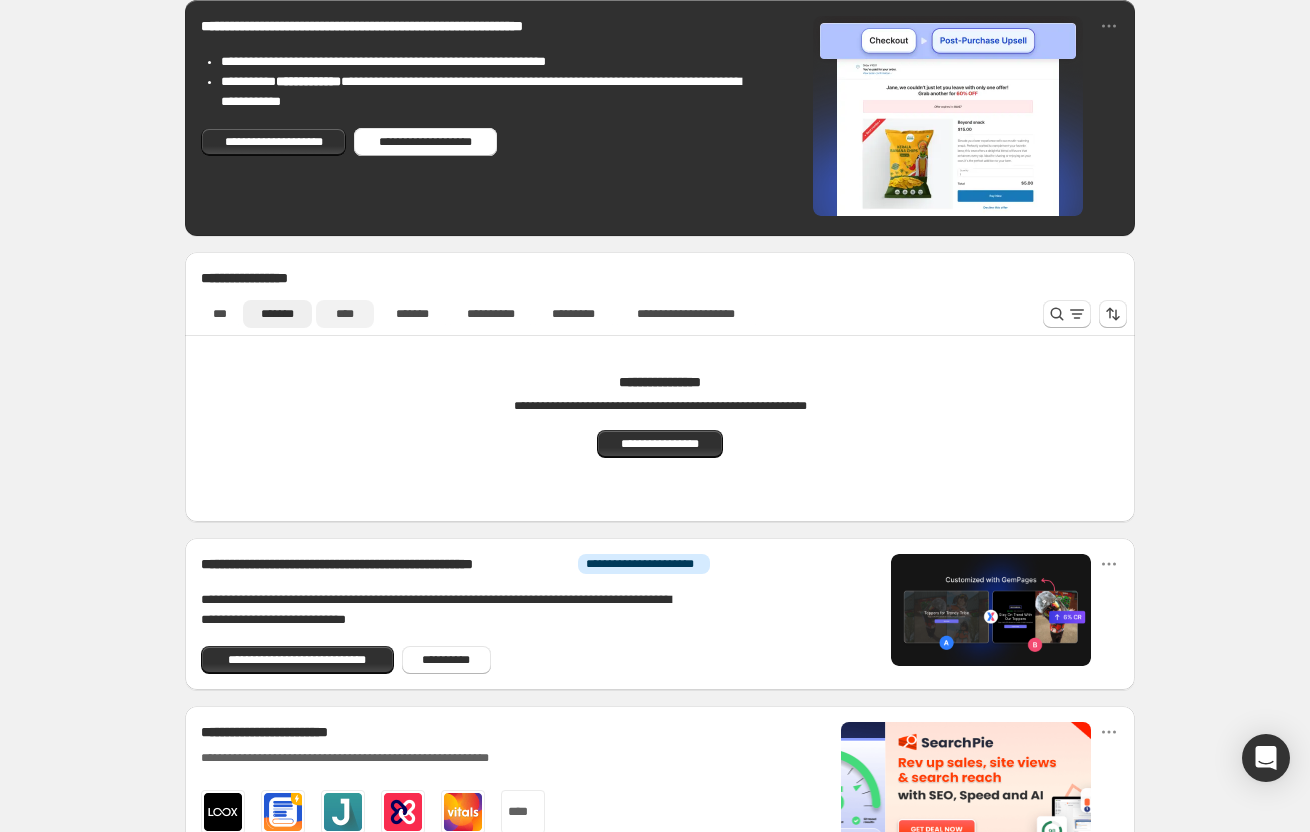 click on "****" at bounding box center [345, 314] 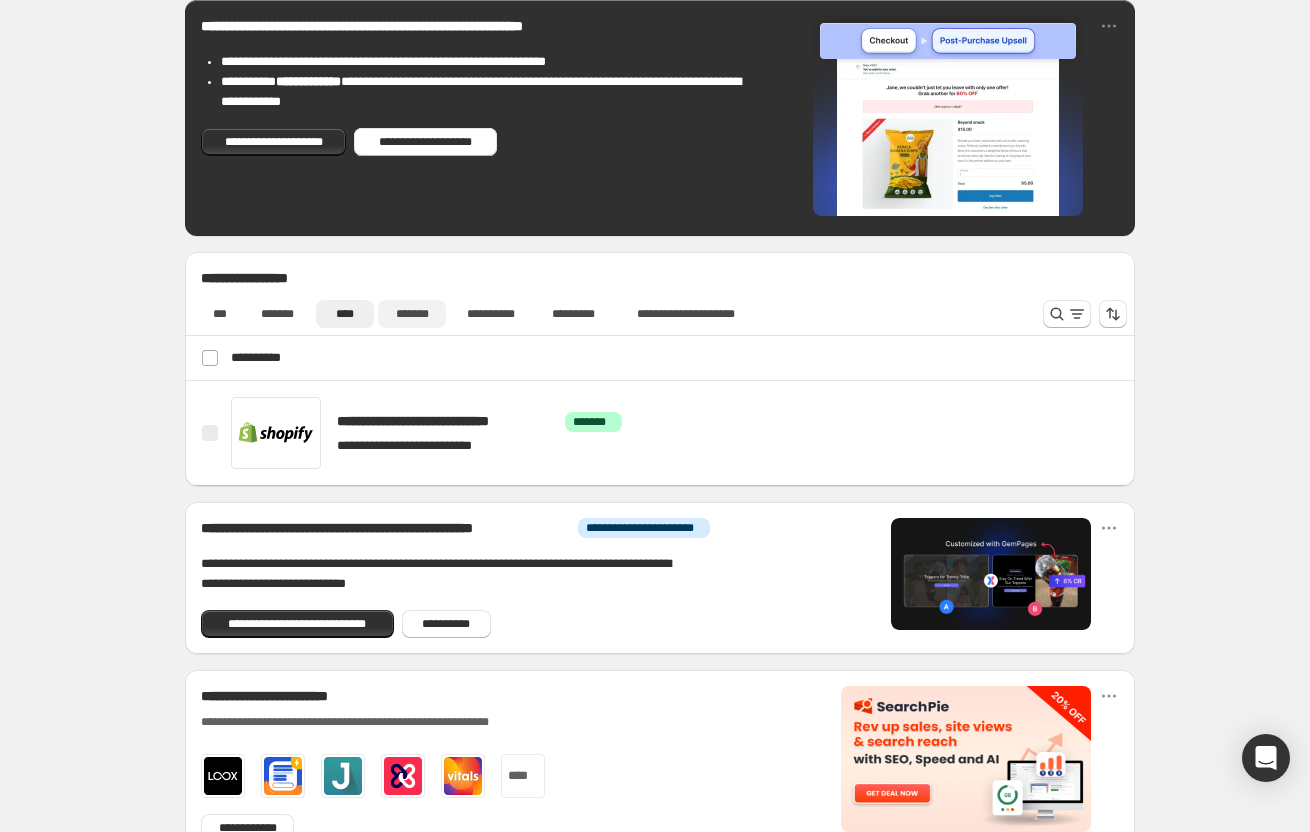 click on "*******" at bounding box center [412, 314] 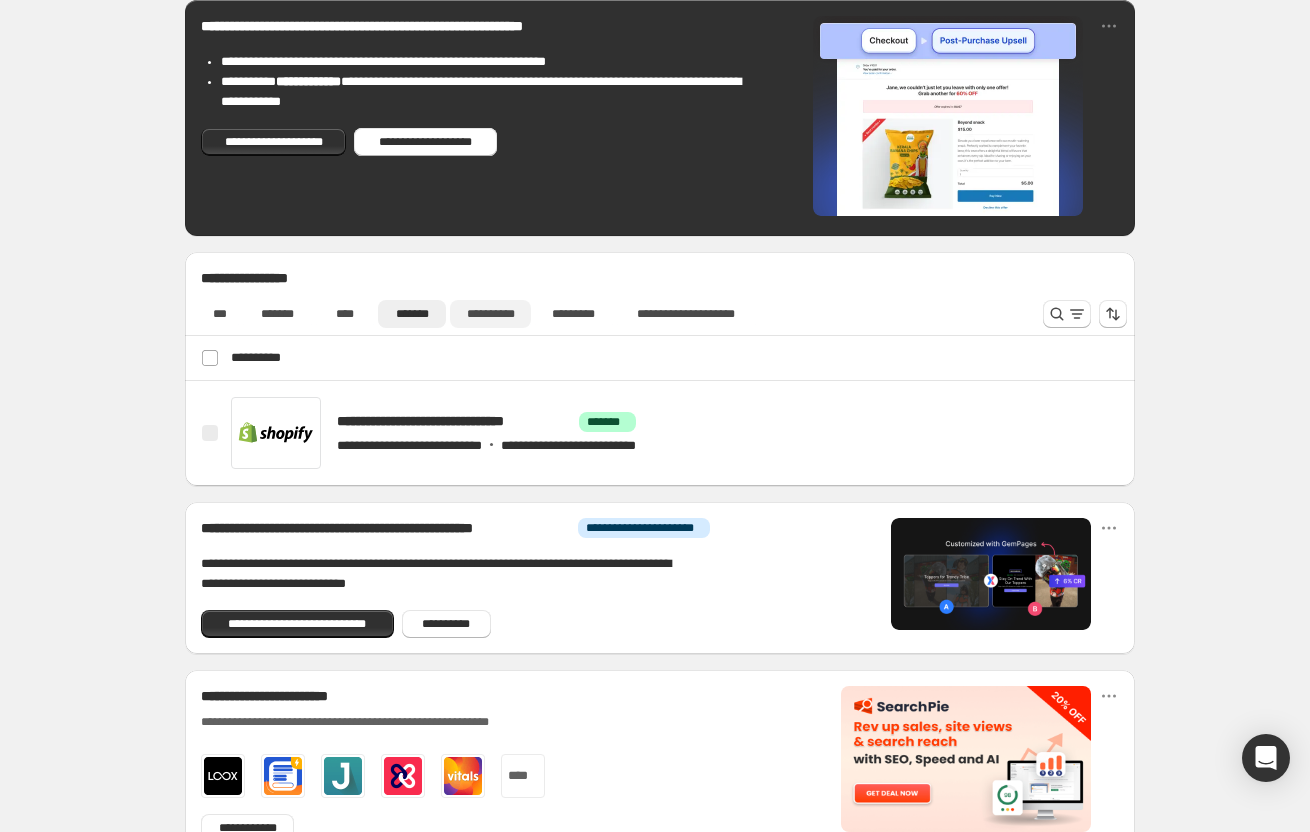 click on "**********" at bounding box center (490, 314) 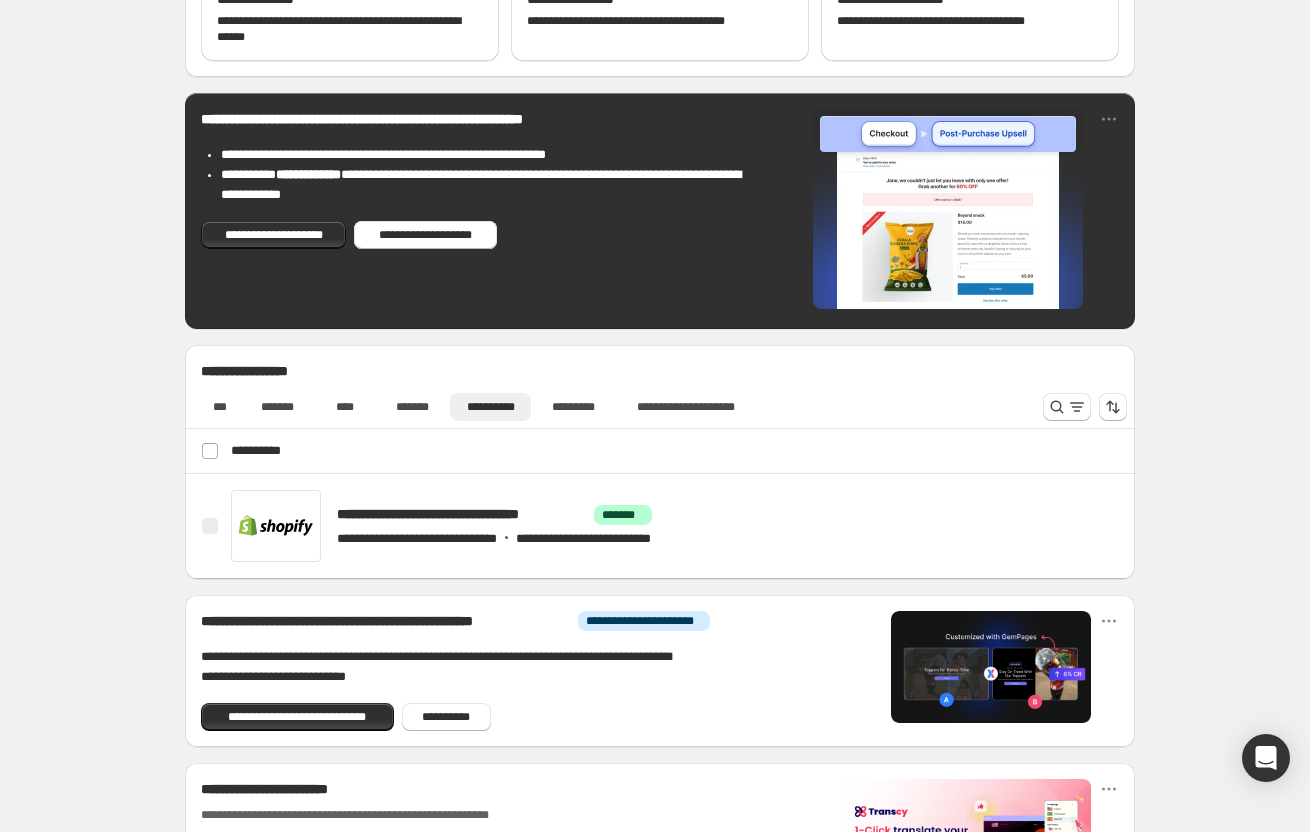 scroll, scrollTop: 500, scrollLeft: 0, axis: vertical 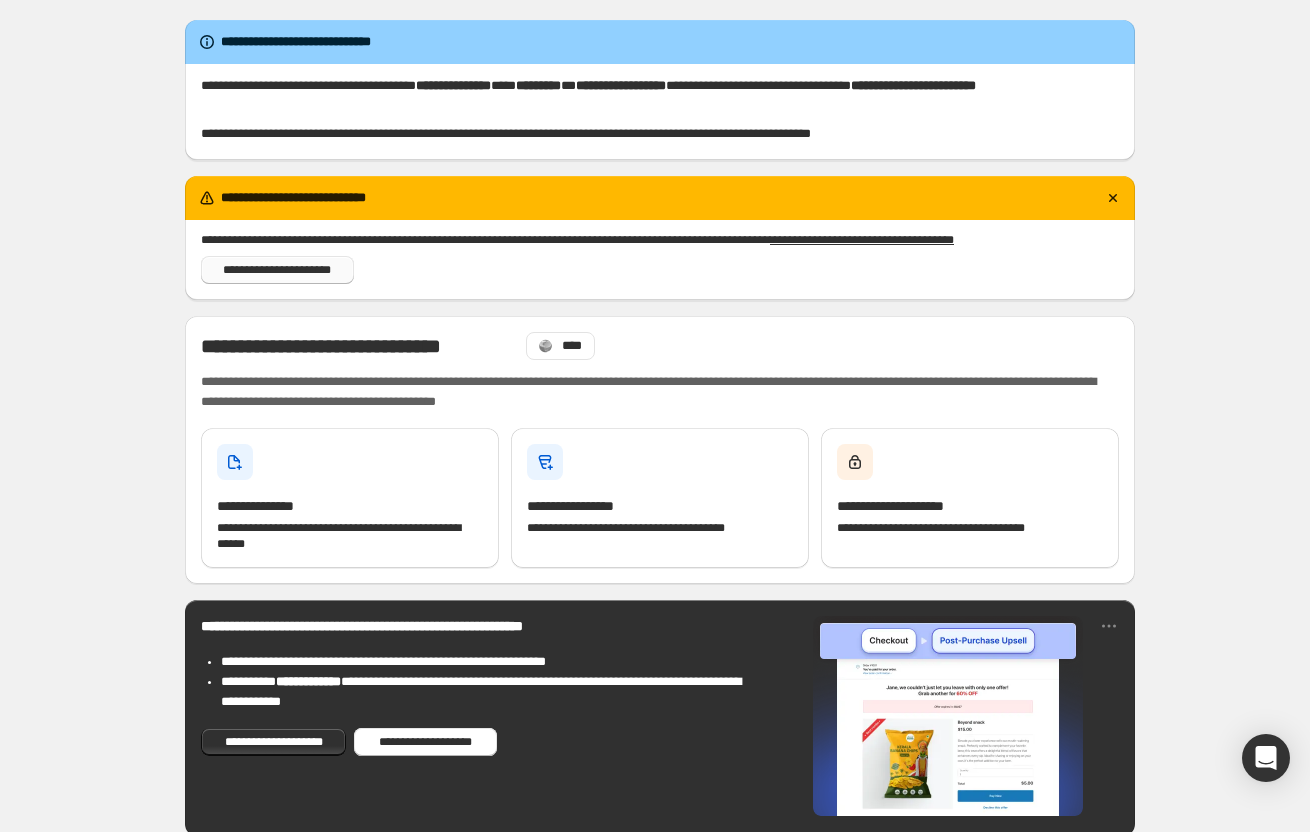 click on "**********" at bounding box center (277, 270) 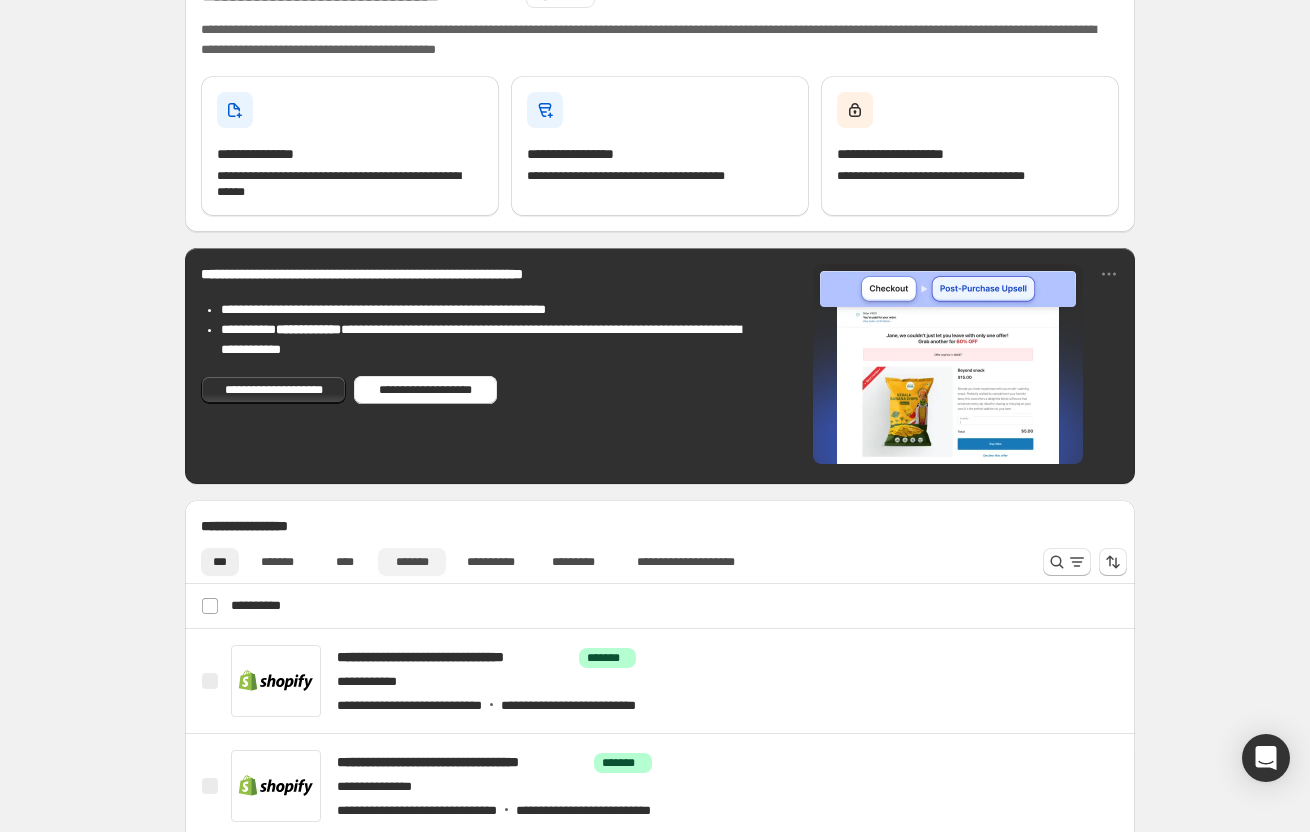 scroll, scrollTop: 400, scrollLeft: 0, axis: vertical 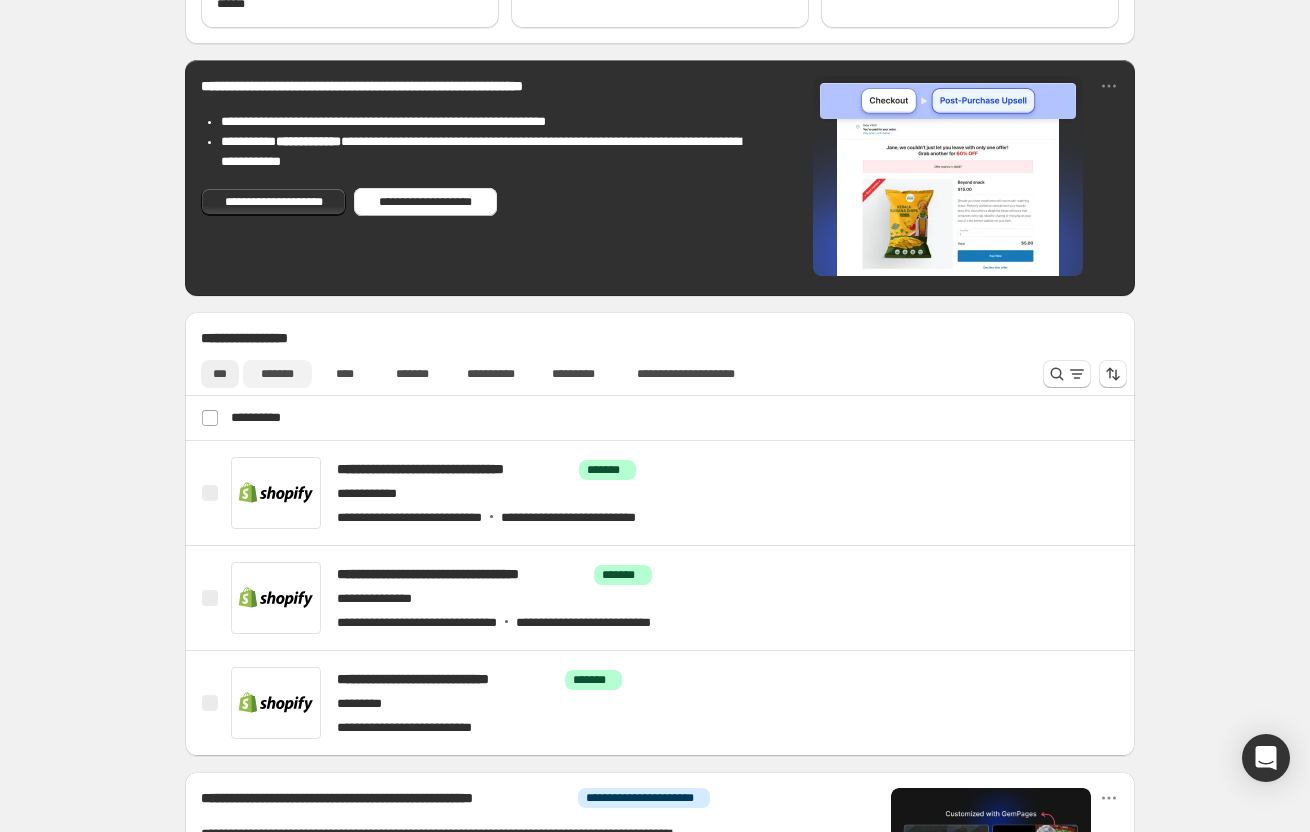 click on "*******" at bounding box center (277, 374) 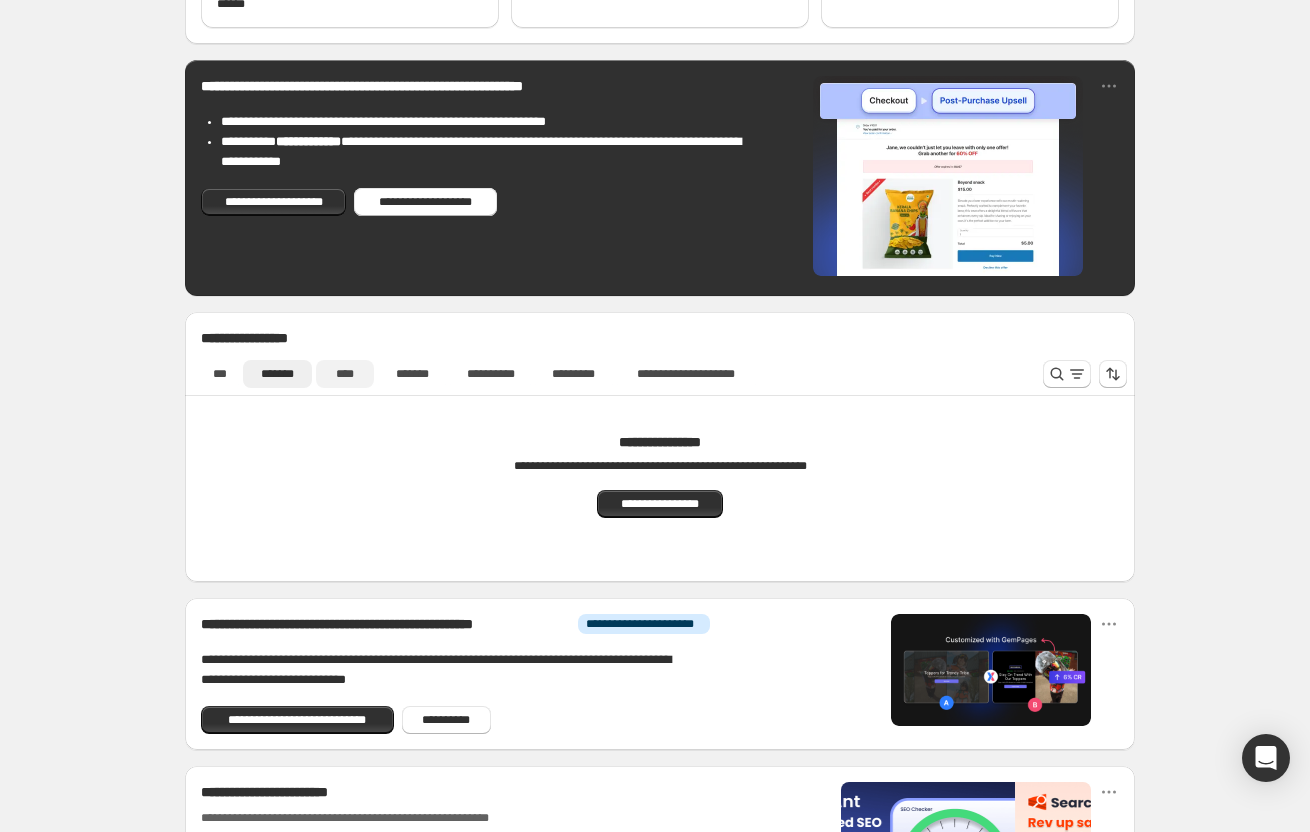 click on "****" at bounding box center (345, 374) 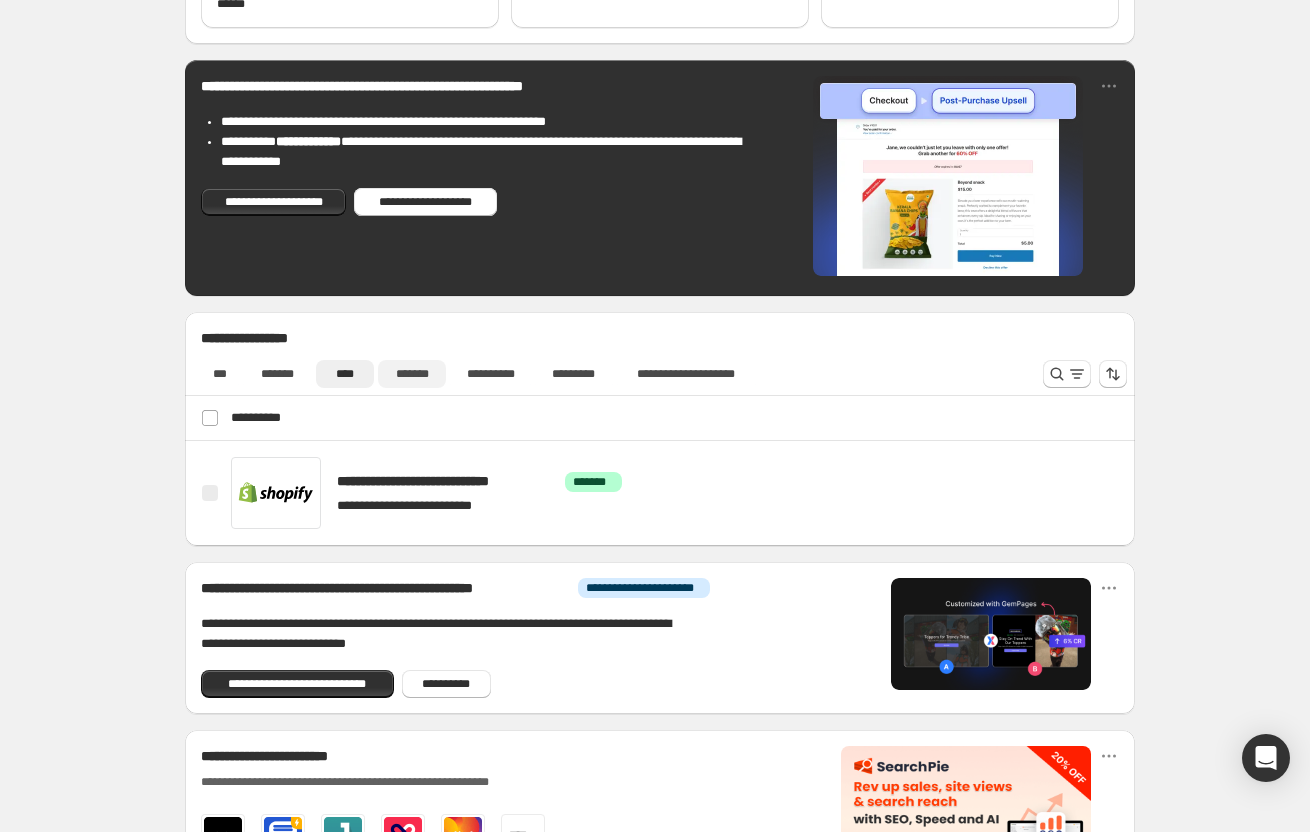 click on "*******" at bounding box center (412, 374) 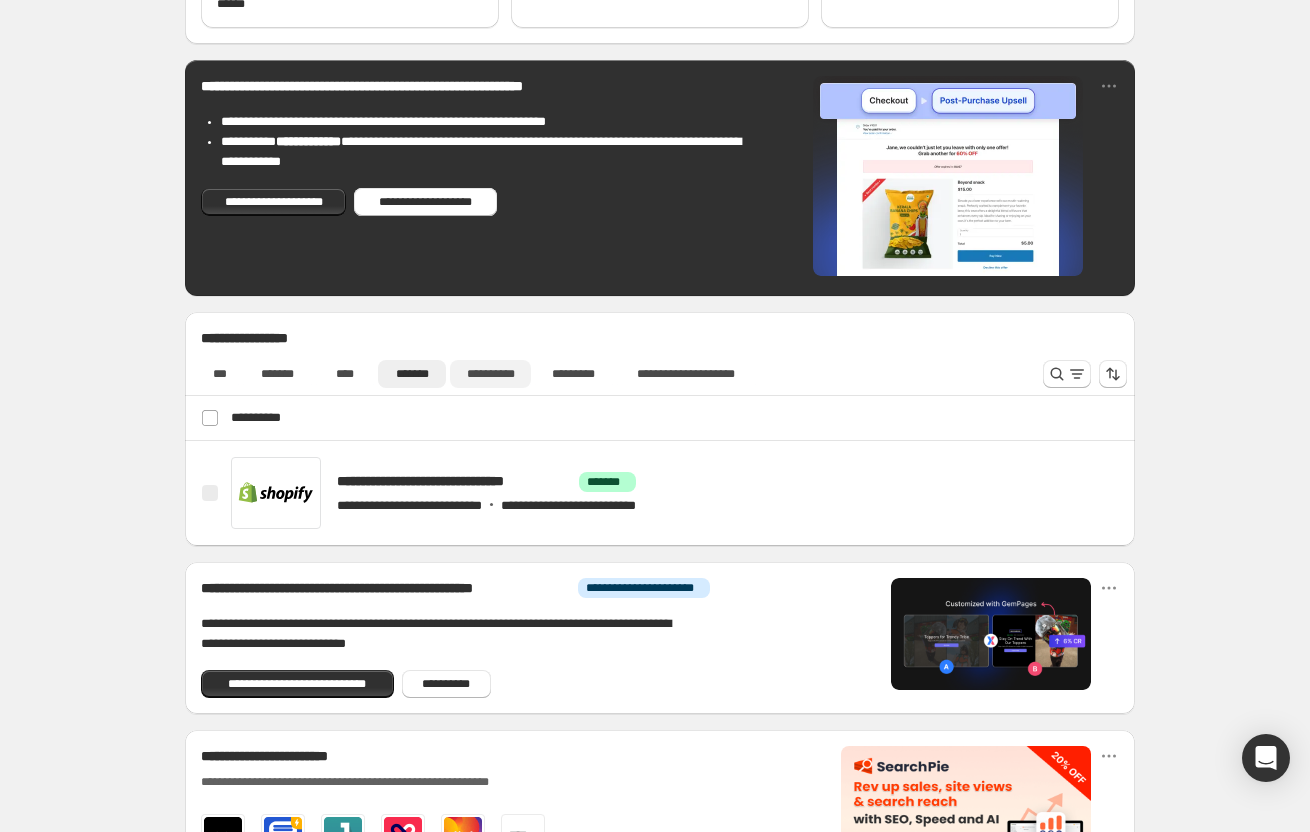 click on "**********" at bounding box center [490, 374] 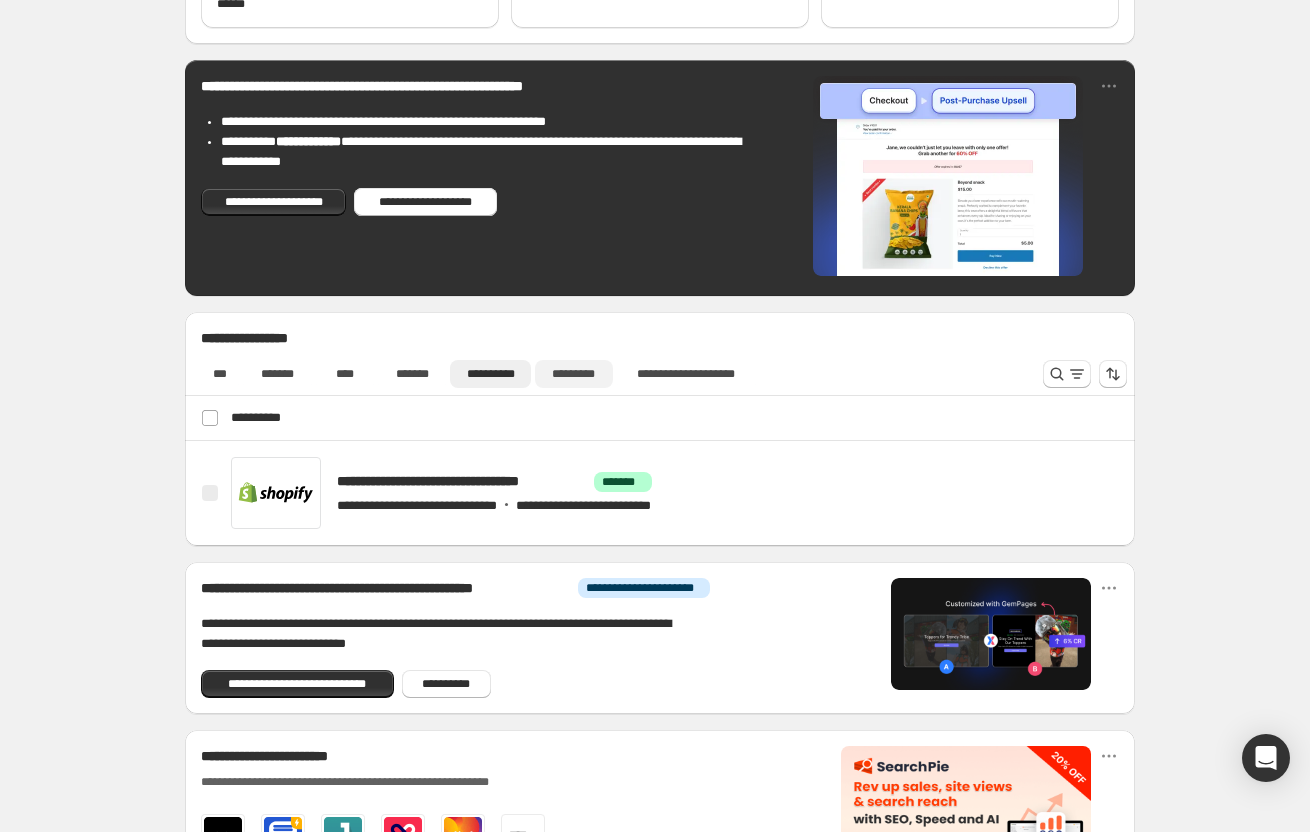 click on "*********" at bounding box center [574, 374] 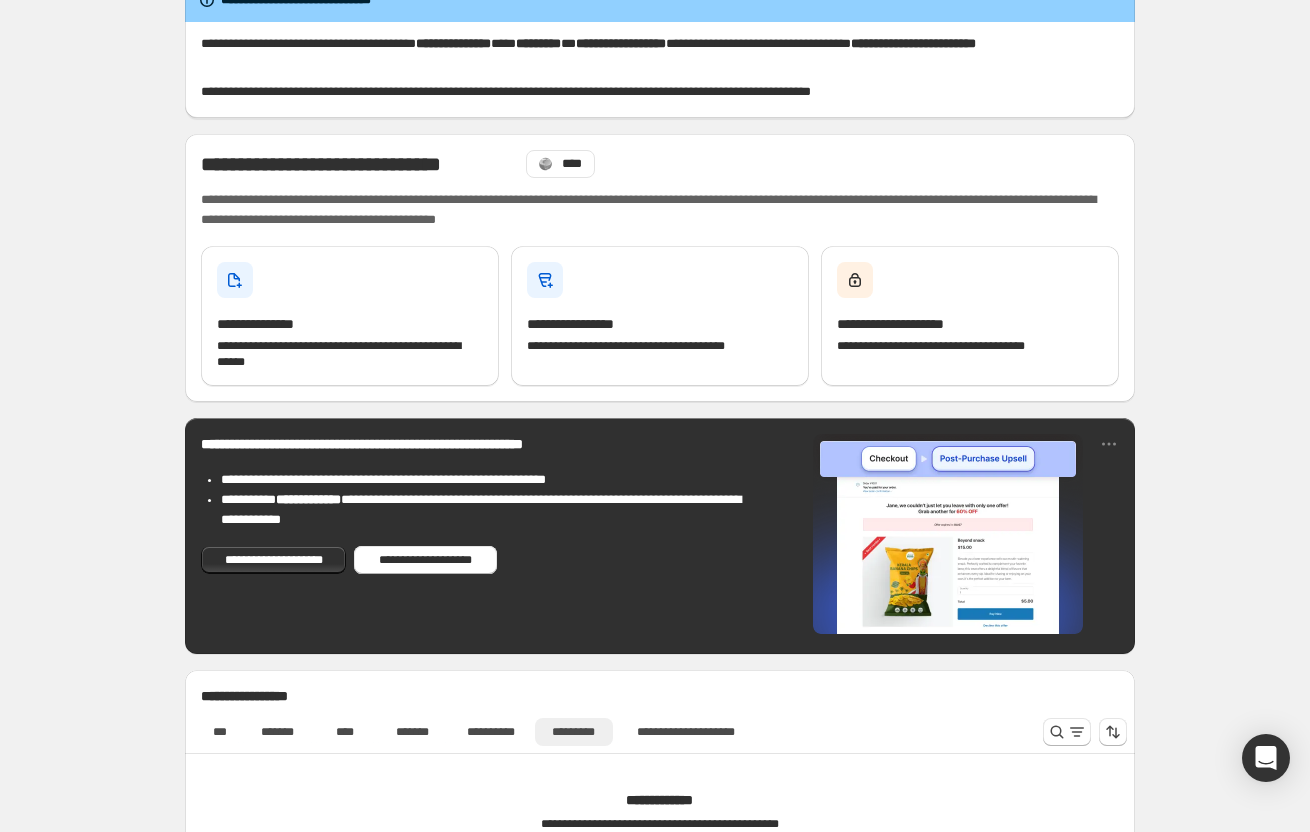 scroll, scrollTop: 0, scrollLeft: 0, axis: both 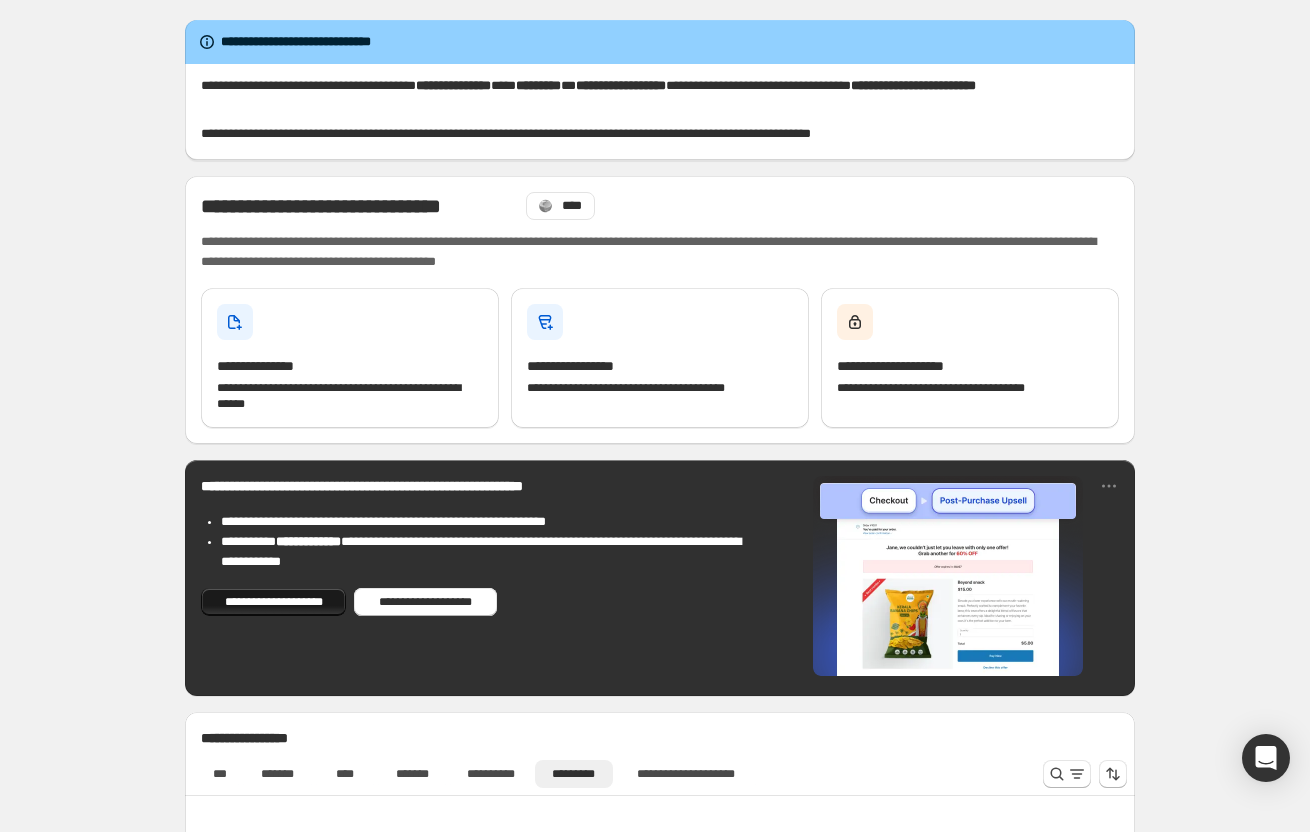 click on "**********" at bounding box center [273, 602] 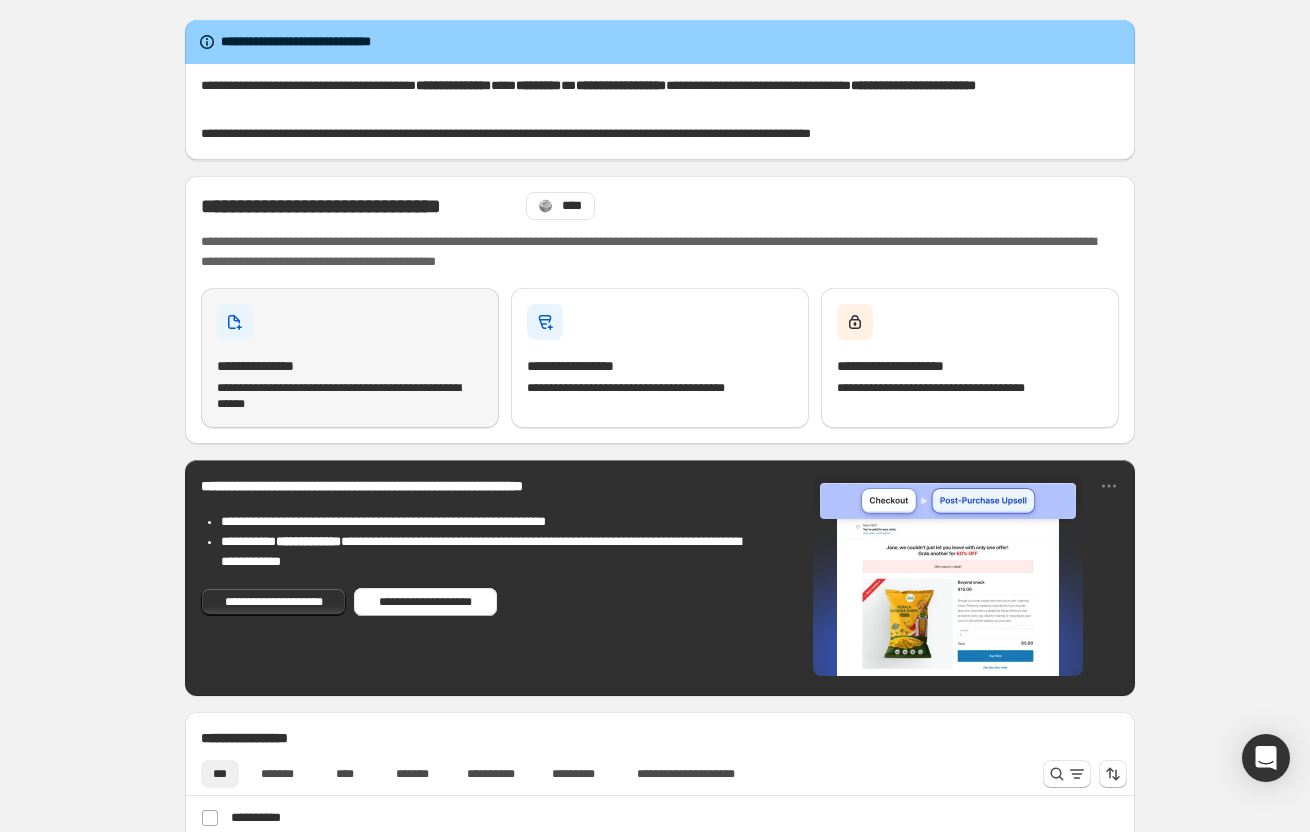 click on "**********" at bounding box center (350, 366) 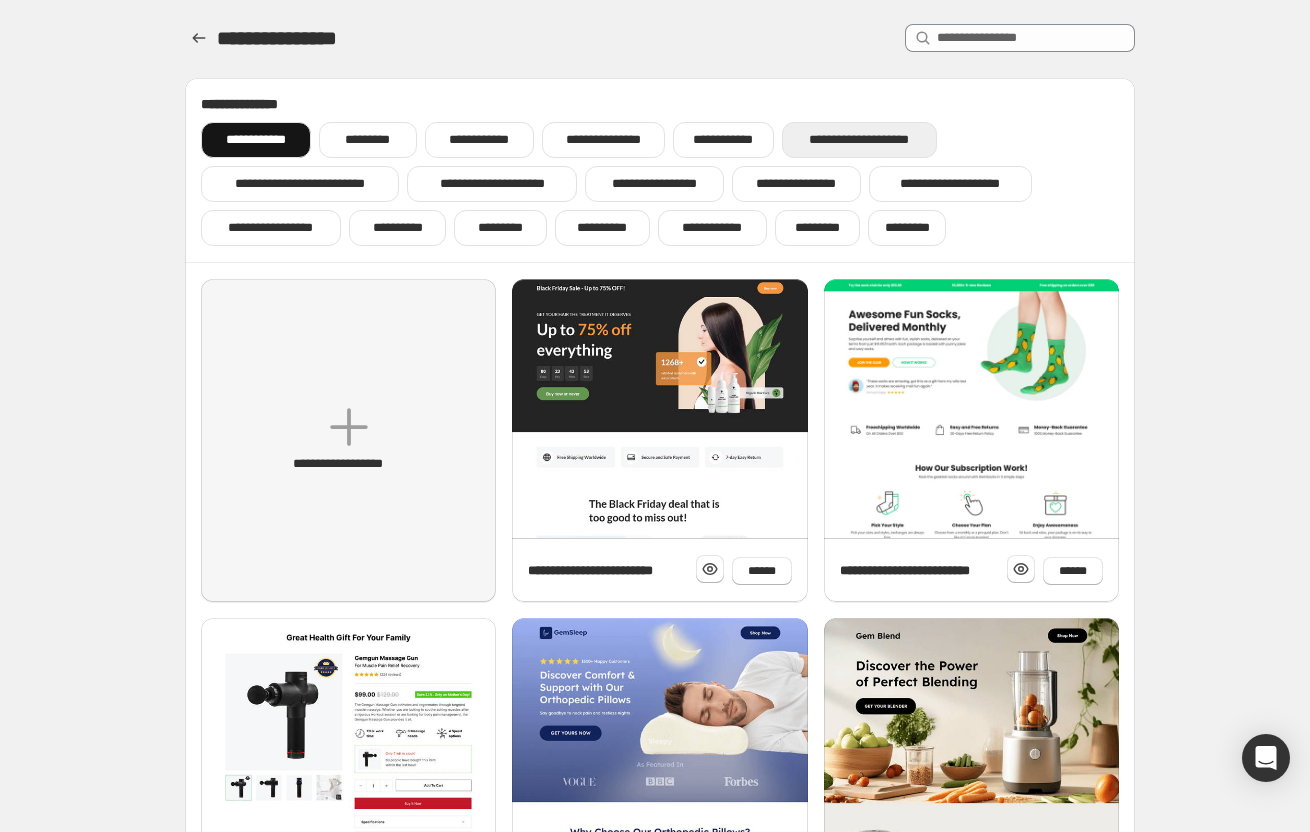 click on "**********" at bounding box center [860, 140] 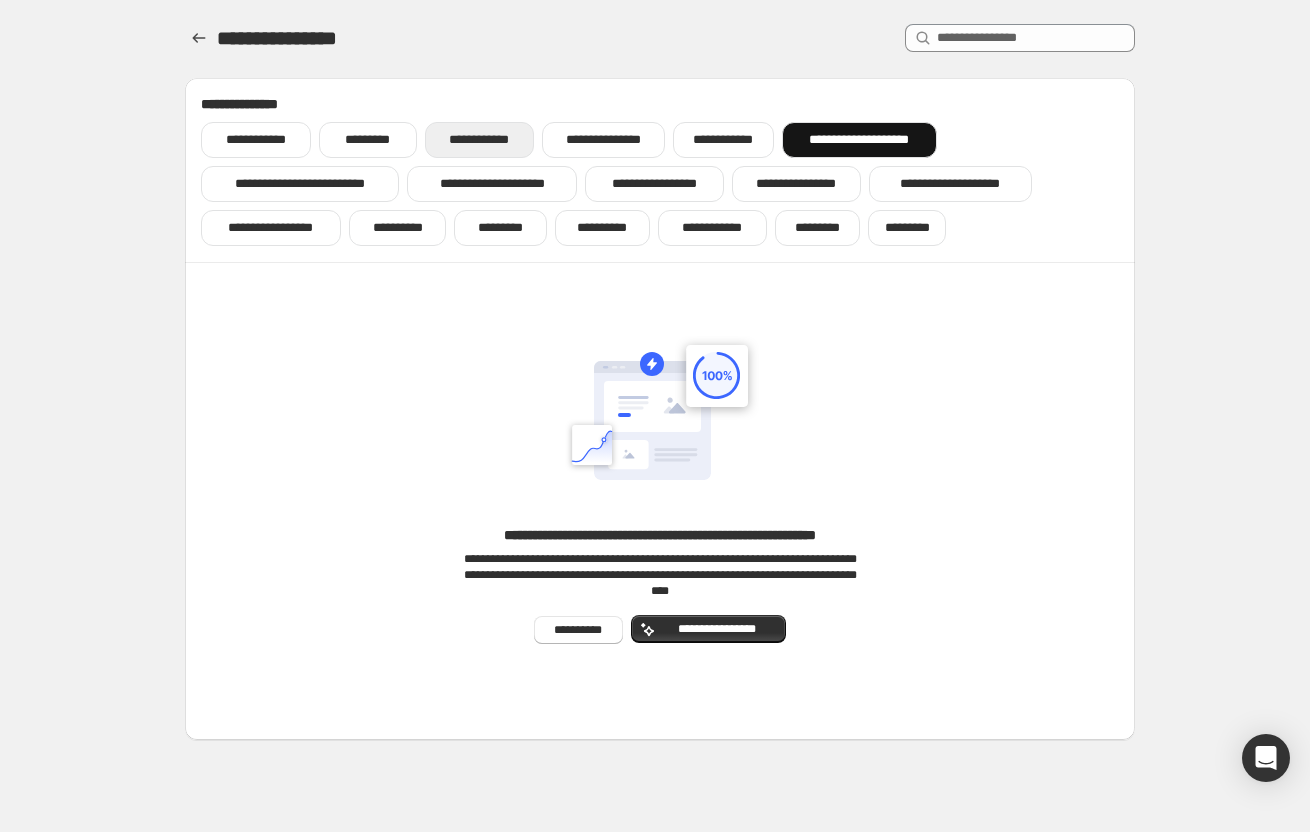 click on "**********" at bounding box center [479, 140] 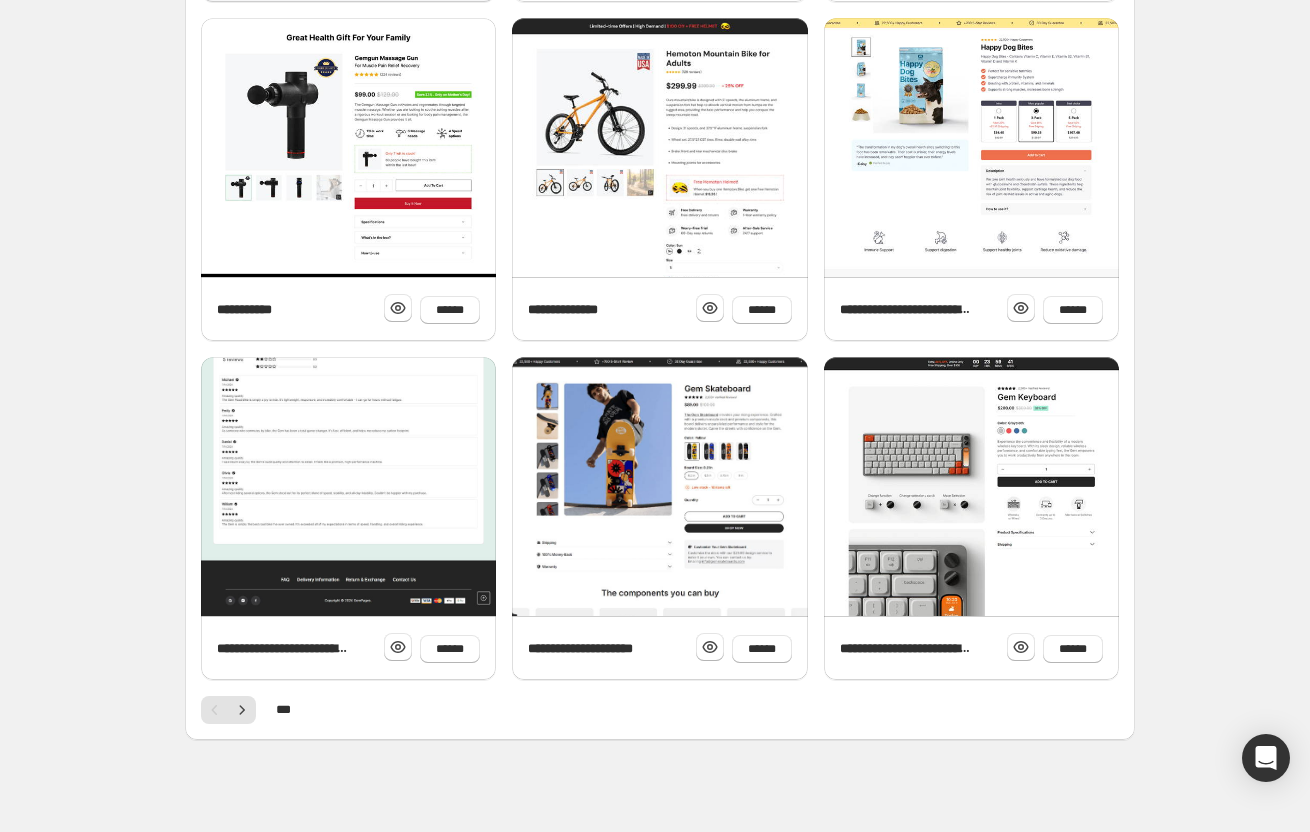 scroll, scrollTop: 608, scrollLeft: 0, axis: vertical 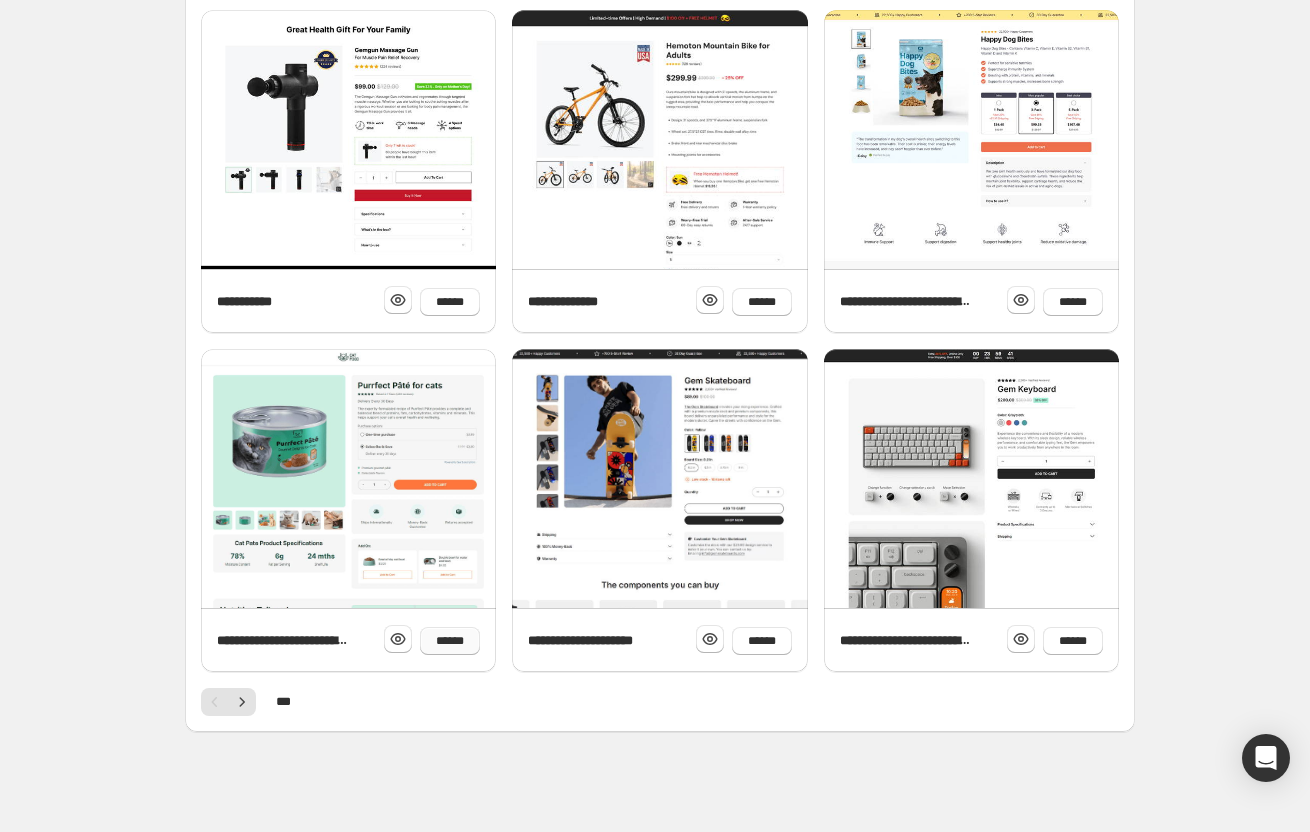 click on "******" at bounding box center [450, 641] 